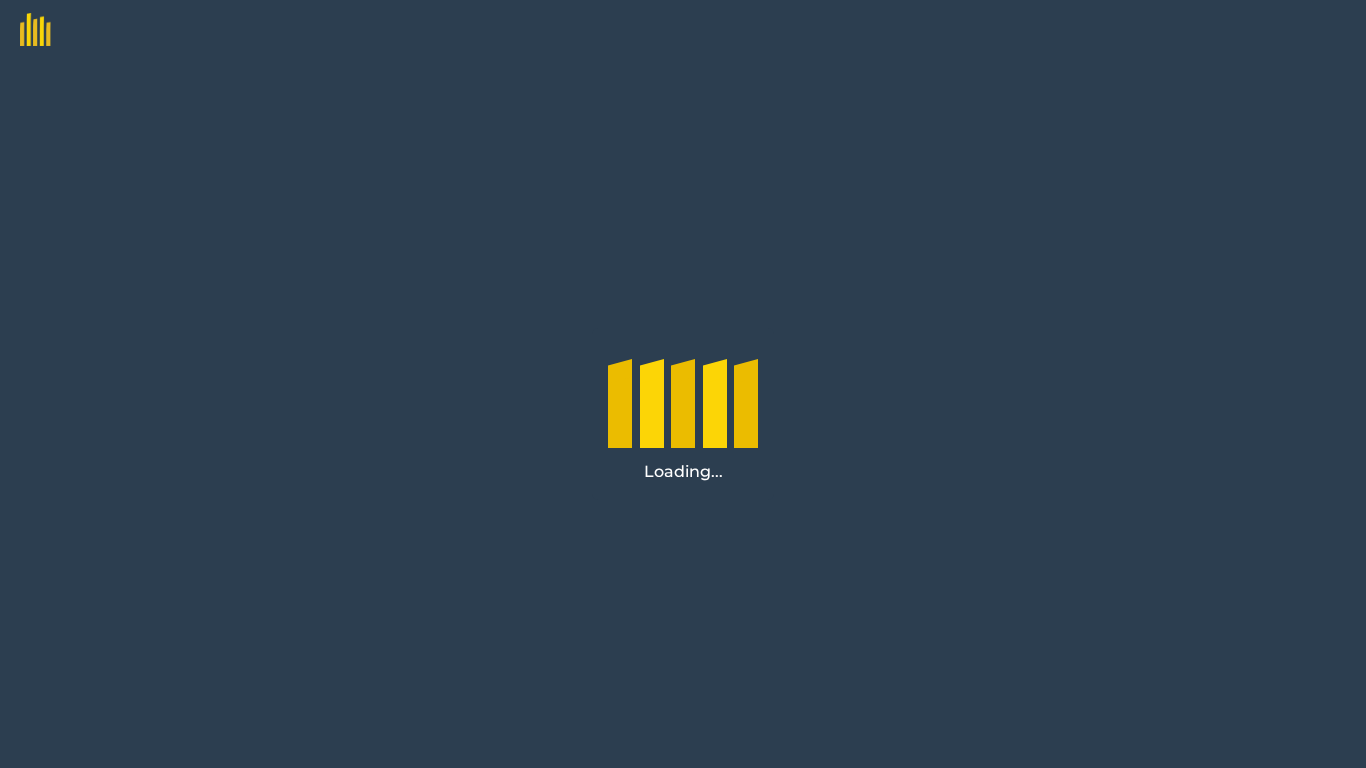 scroll, scrollTop: 0, scrollLeft: 0, axis: both 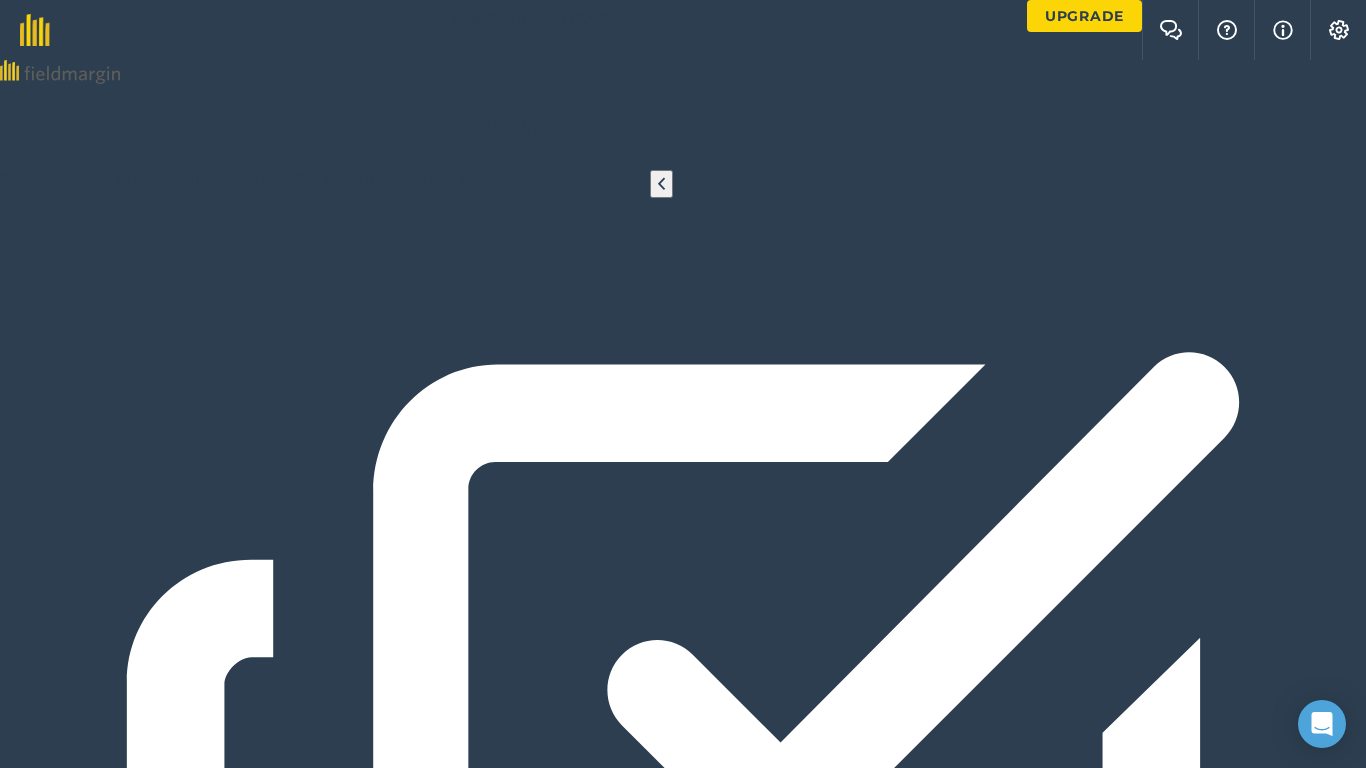 click at bounding box center (28, 1705) 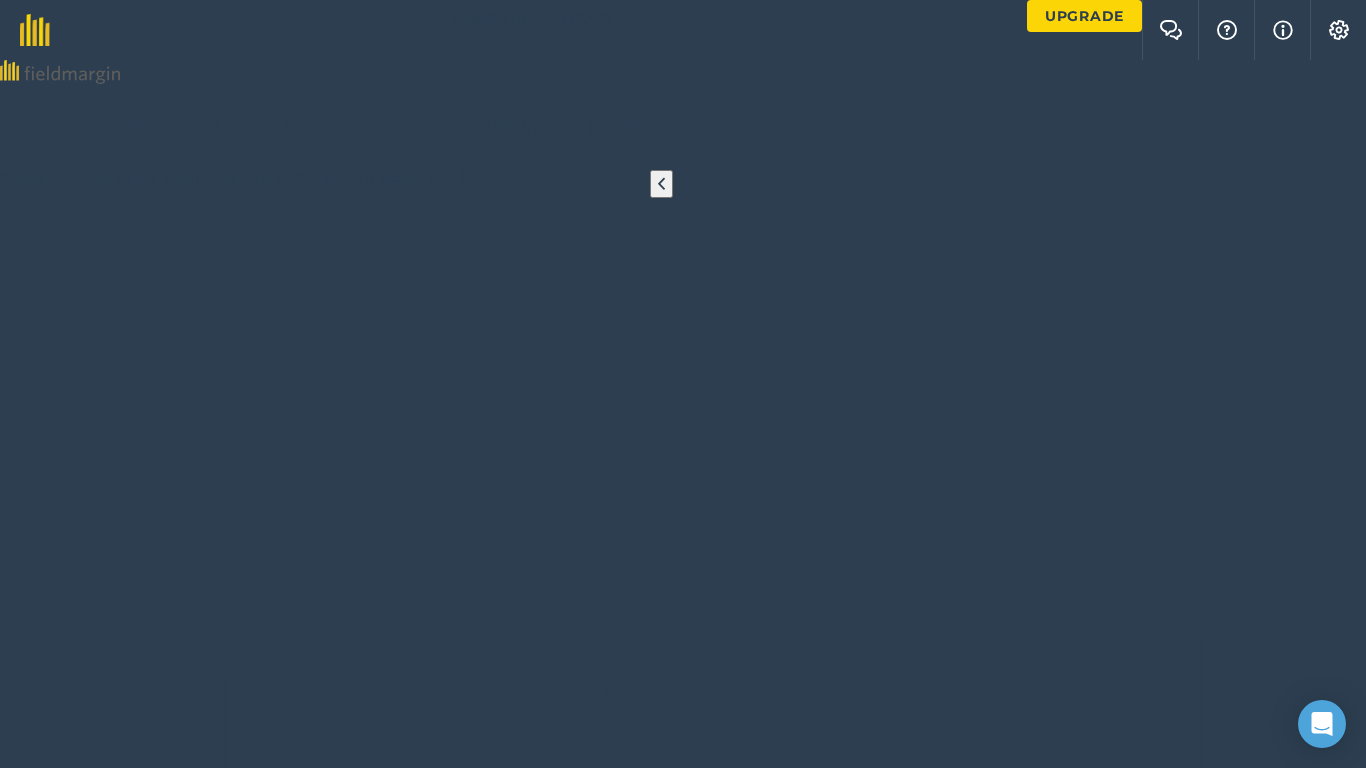 click on "Activity" at bounding box center [683, 931] 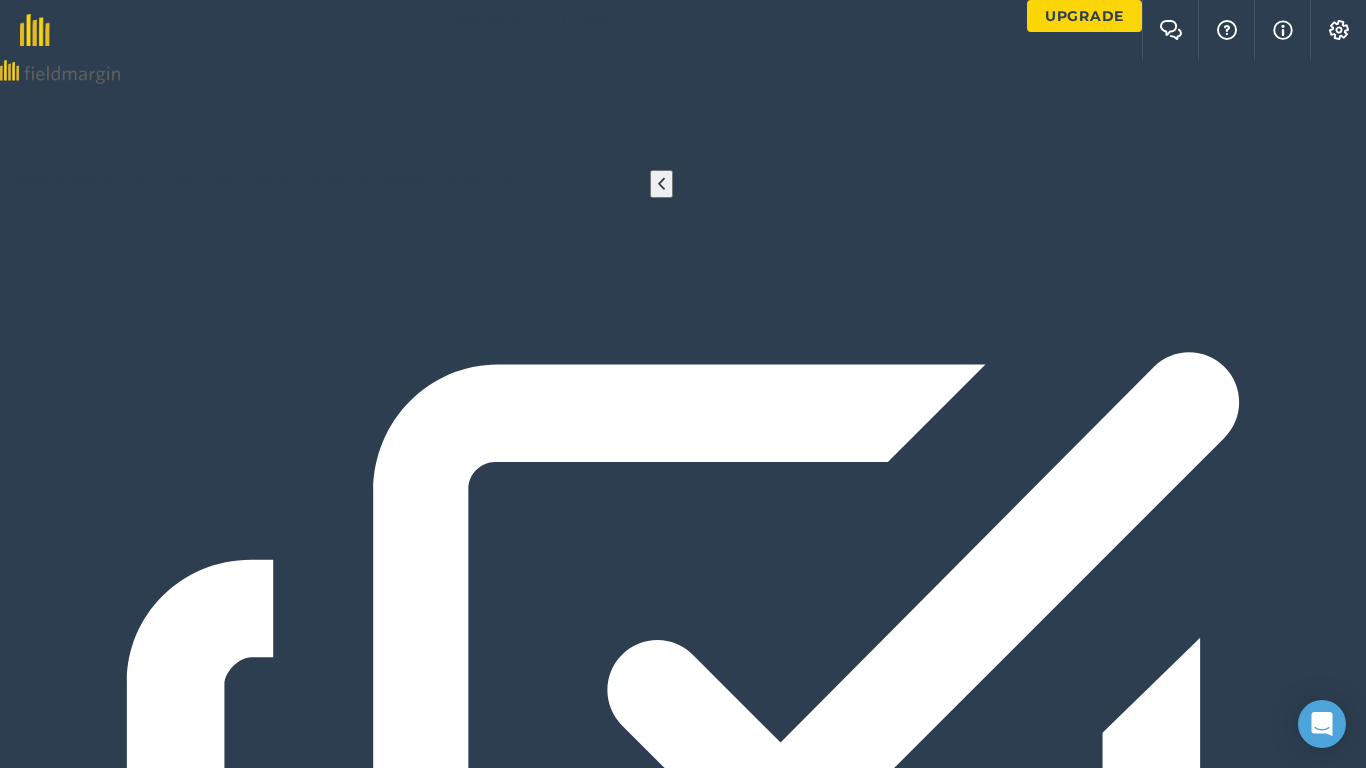 click at bounding box center [110, 11740] 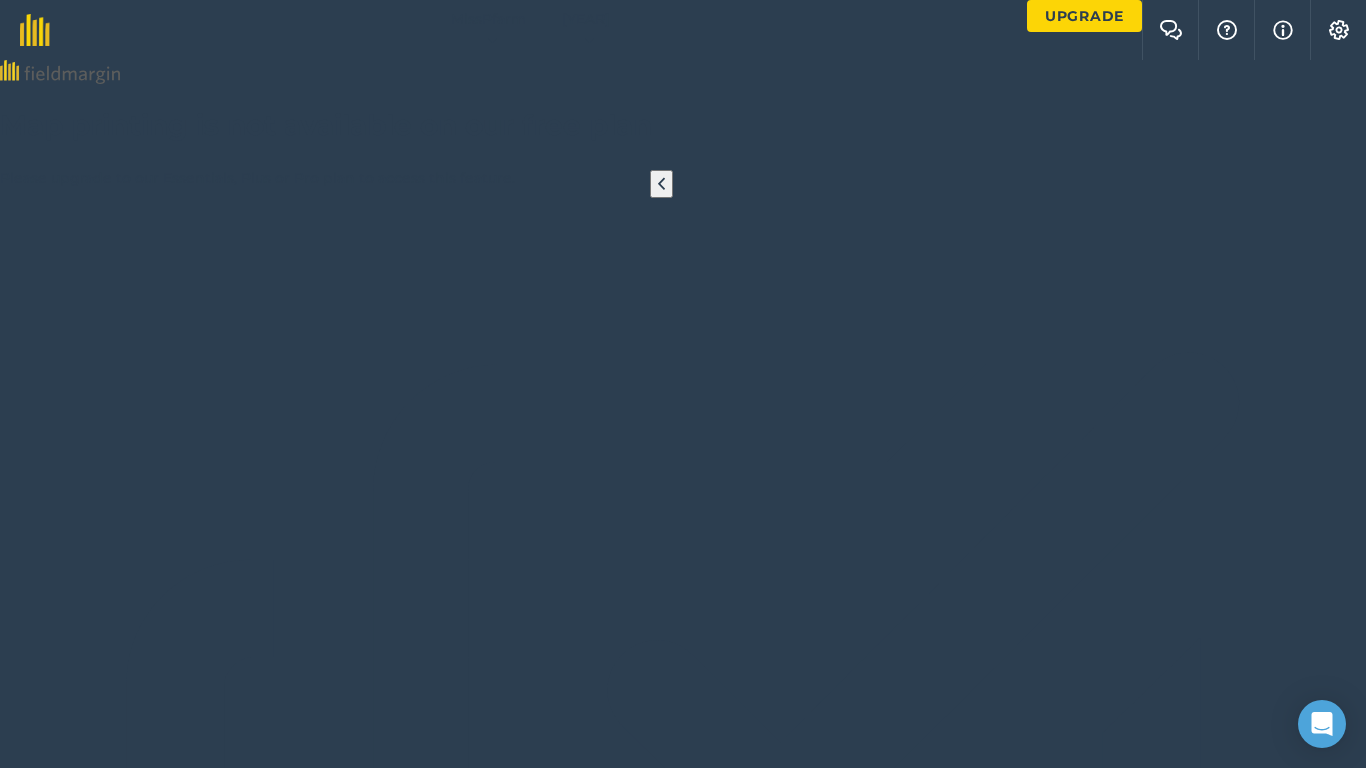 click on "Hello i © [YEAR] TomTom, Microsoft 100 m + – Satellite (Azure) Measure Print 17   ° C" at bounding box center [683, 12077] 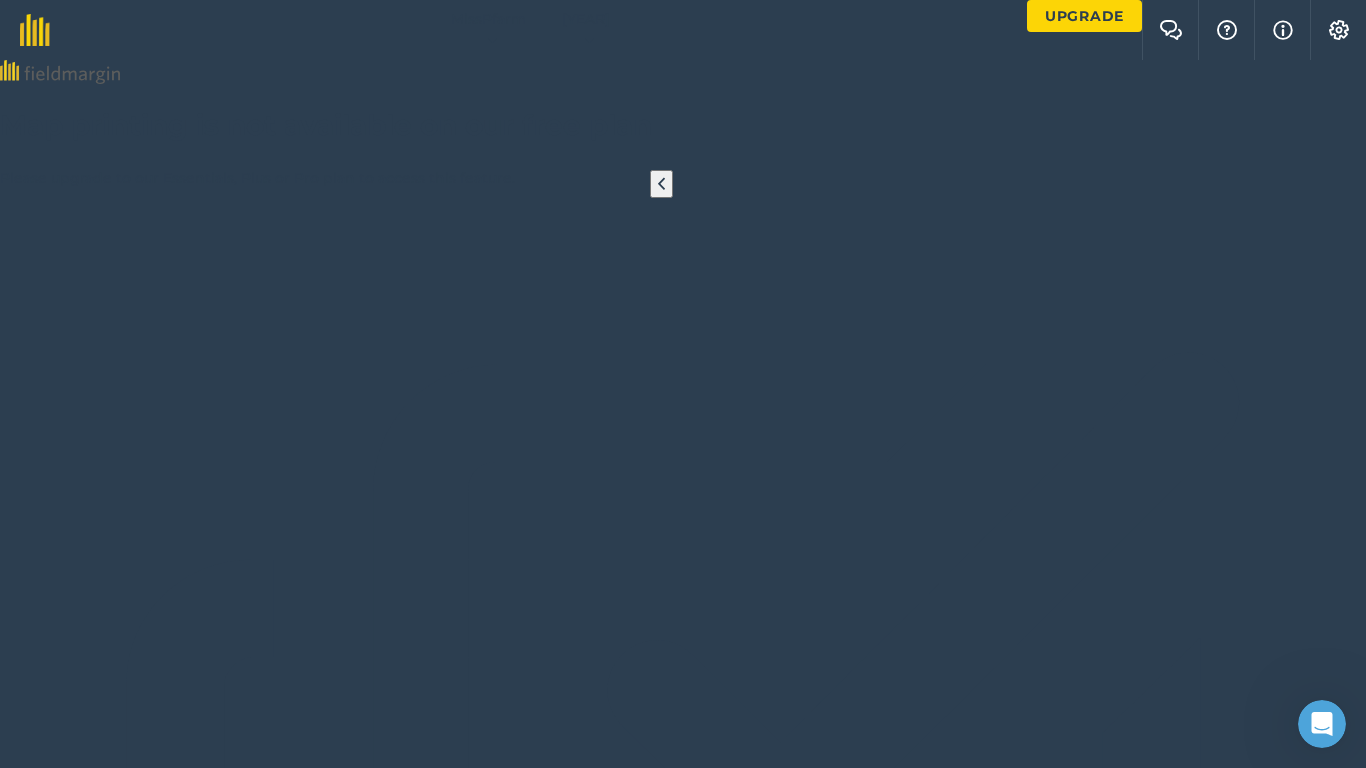 scroll, scrollTop: 0, scrollLeft: 0, axis: both 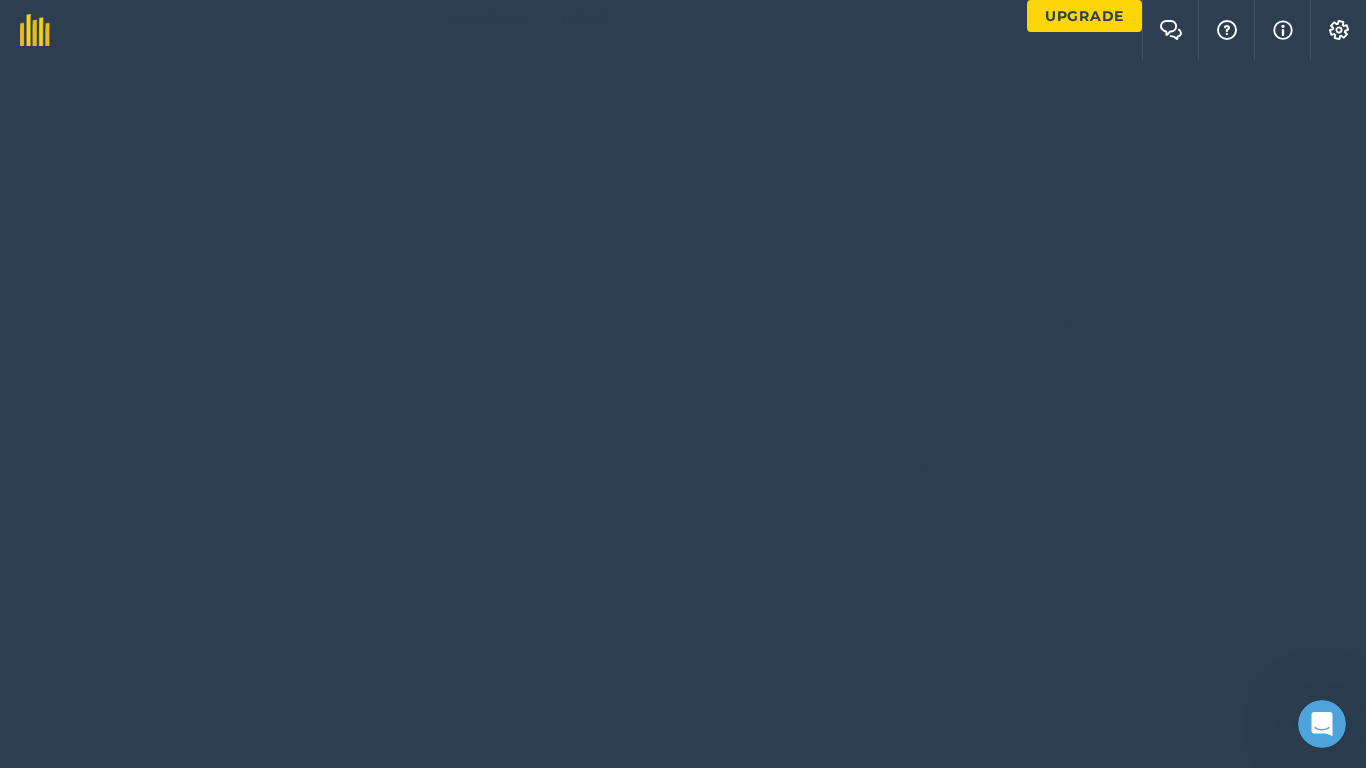 click at bounding box center [683, 9808] 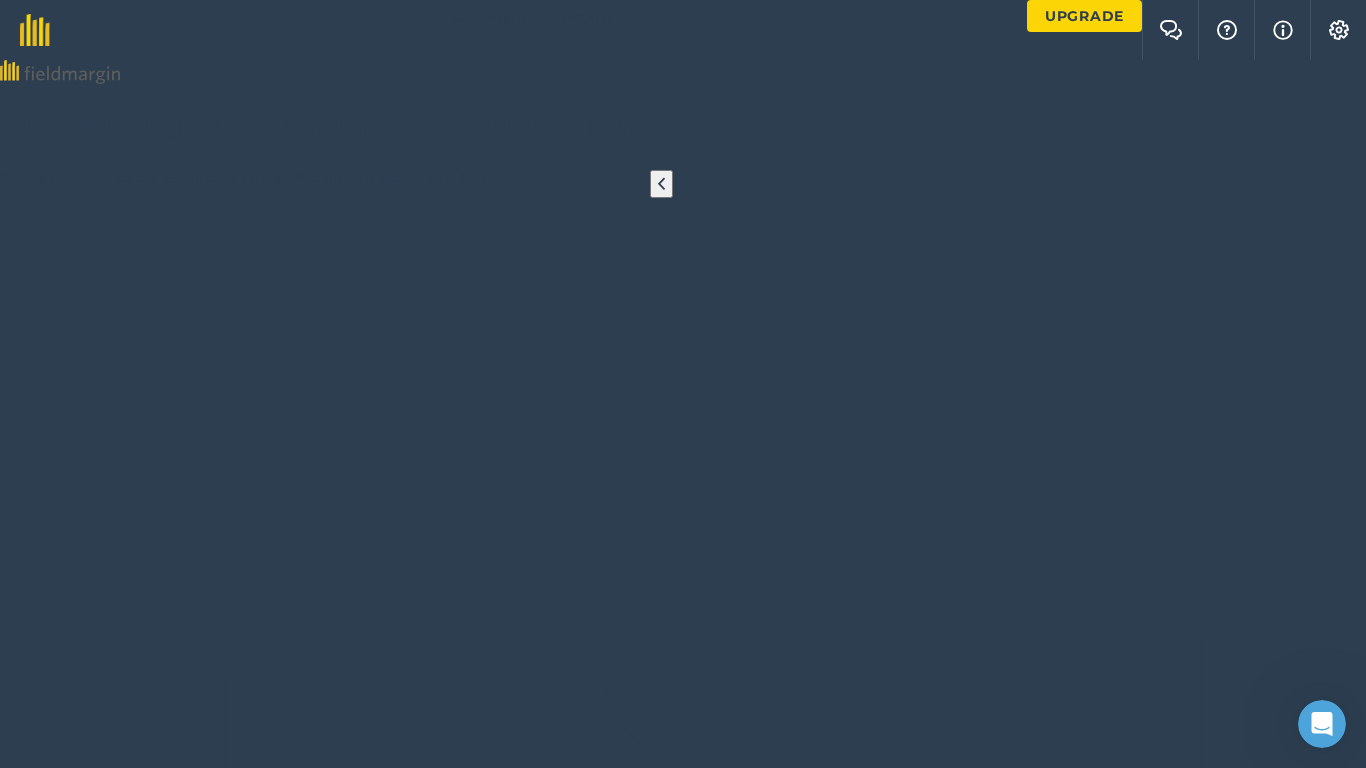 click on "+" at bounding box center (32, 11949) 